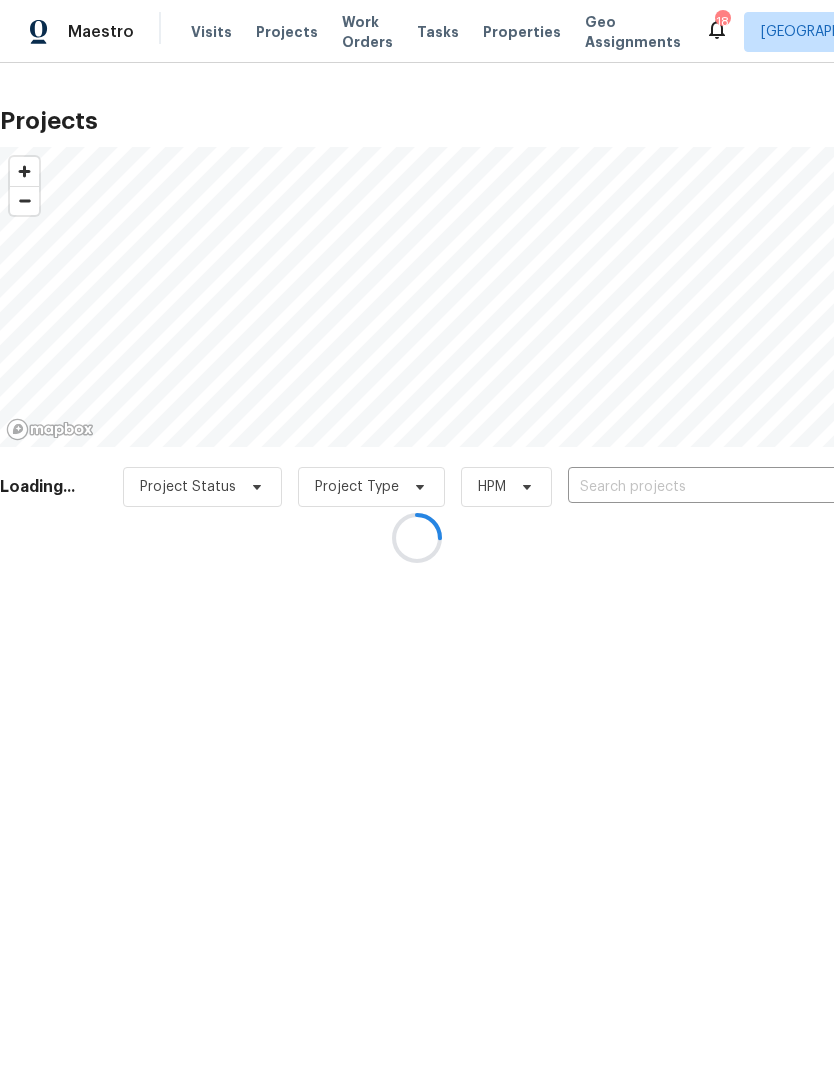 scroll, scrollTop: 0, scrollLeft: 0, axis: both 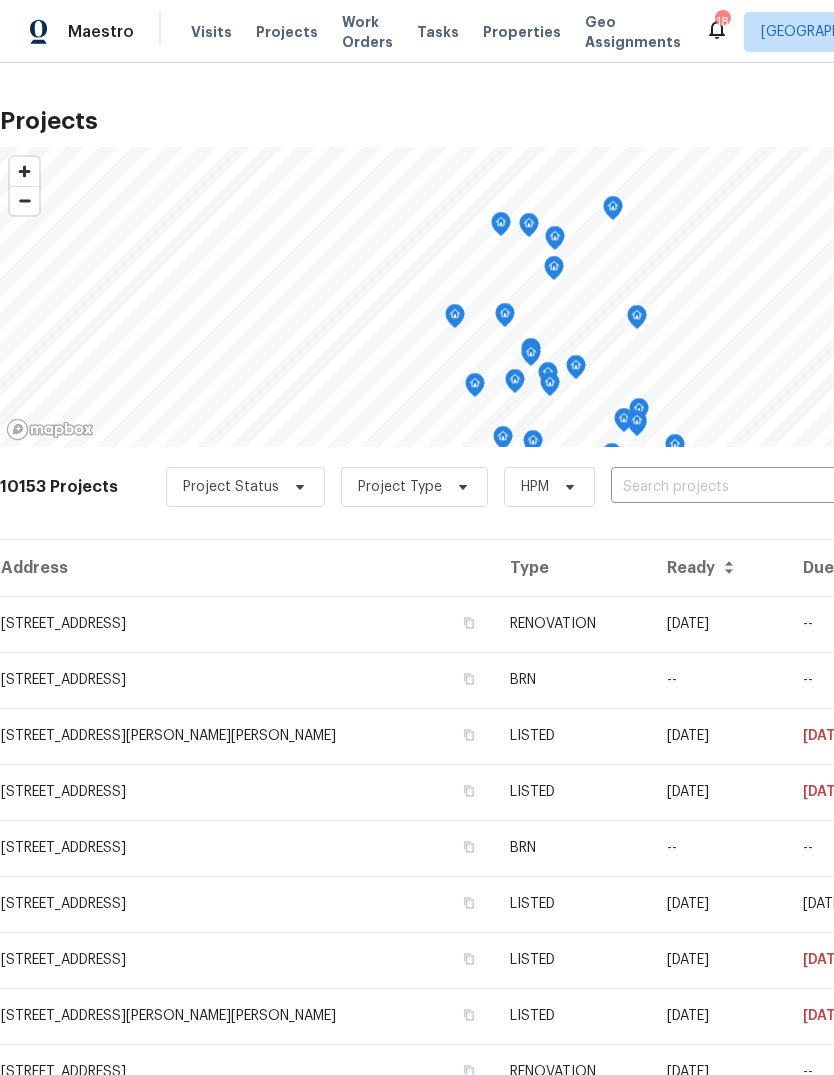 click on "Visits" at bounding box center [211, 32] 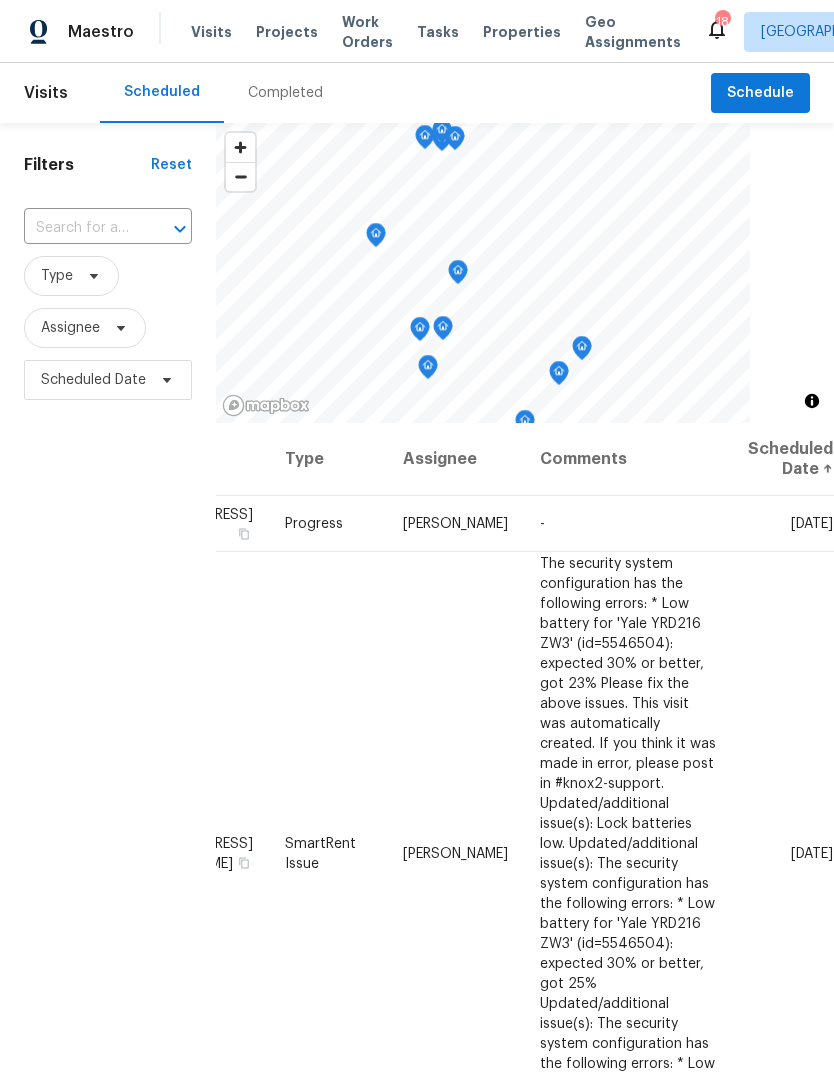 scroll, scrollTop: 0, scrollLeft: 167, axis: horizontal 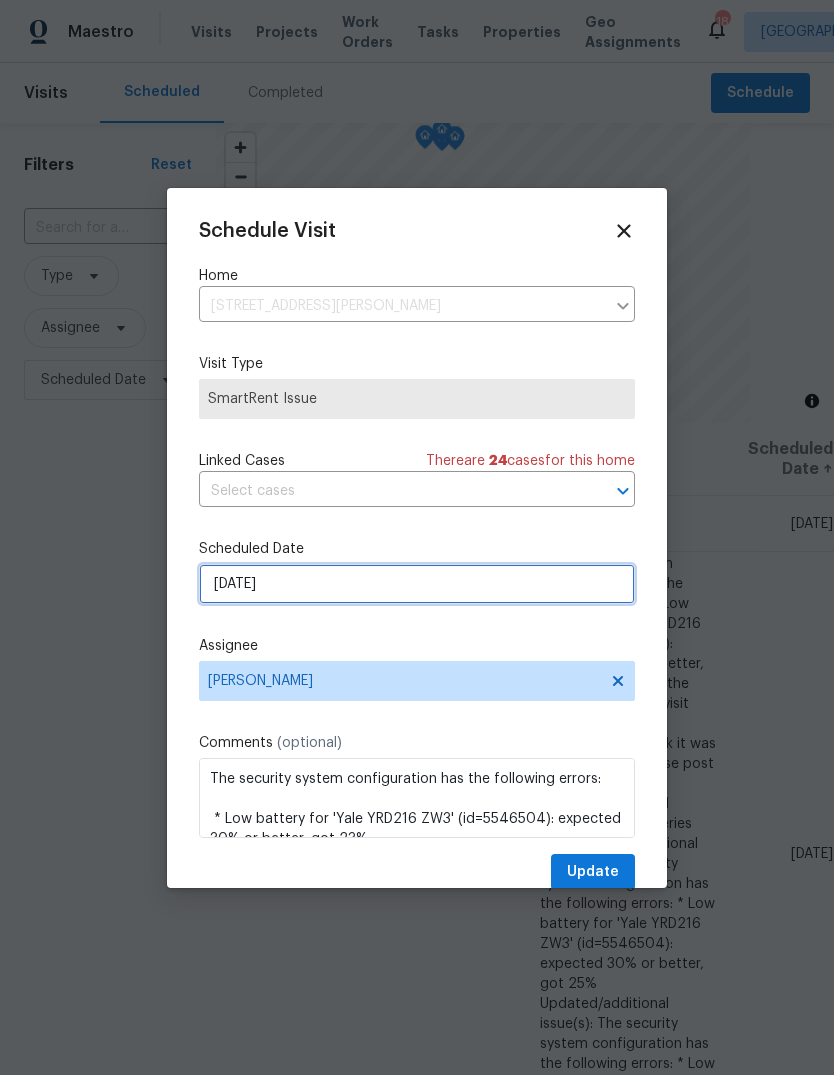 click on "[DATE]" at bounding box center (417, 584) 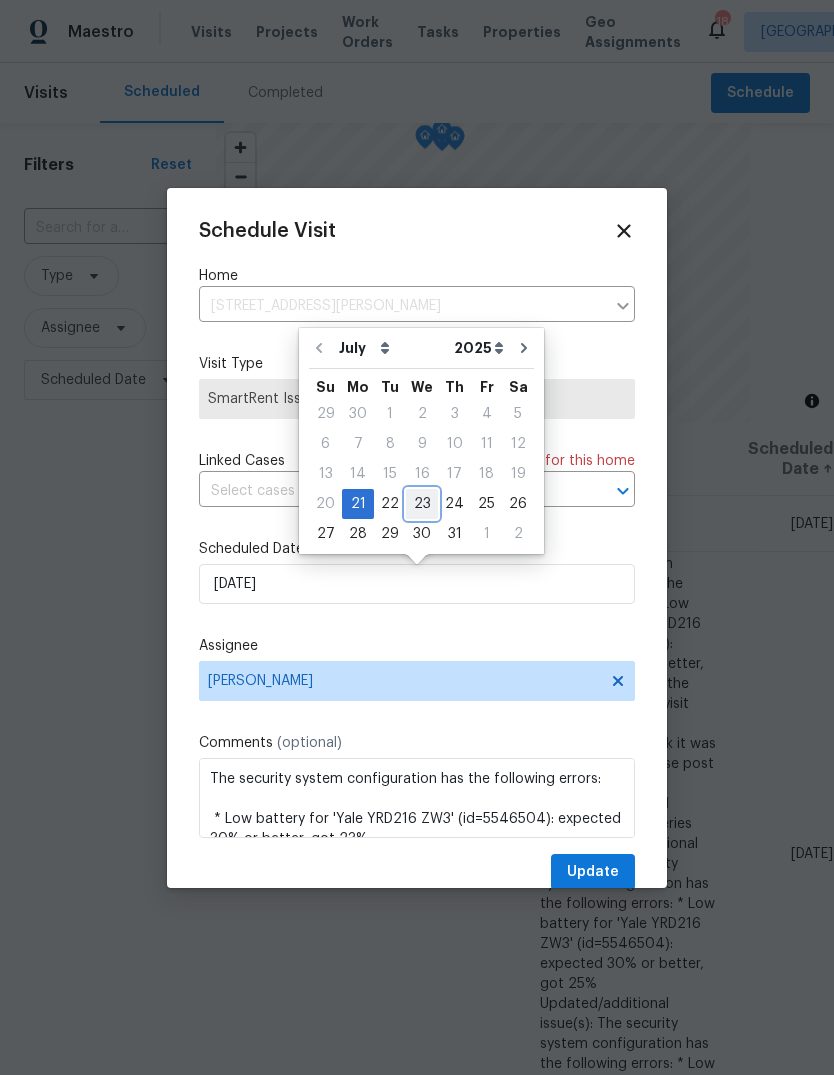 click on "23" at bounding box center [422, 504] 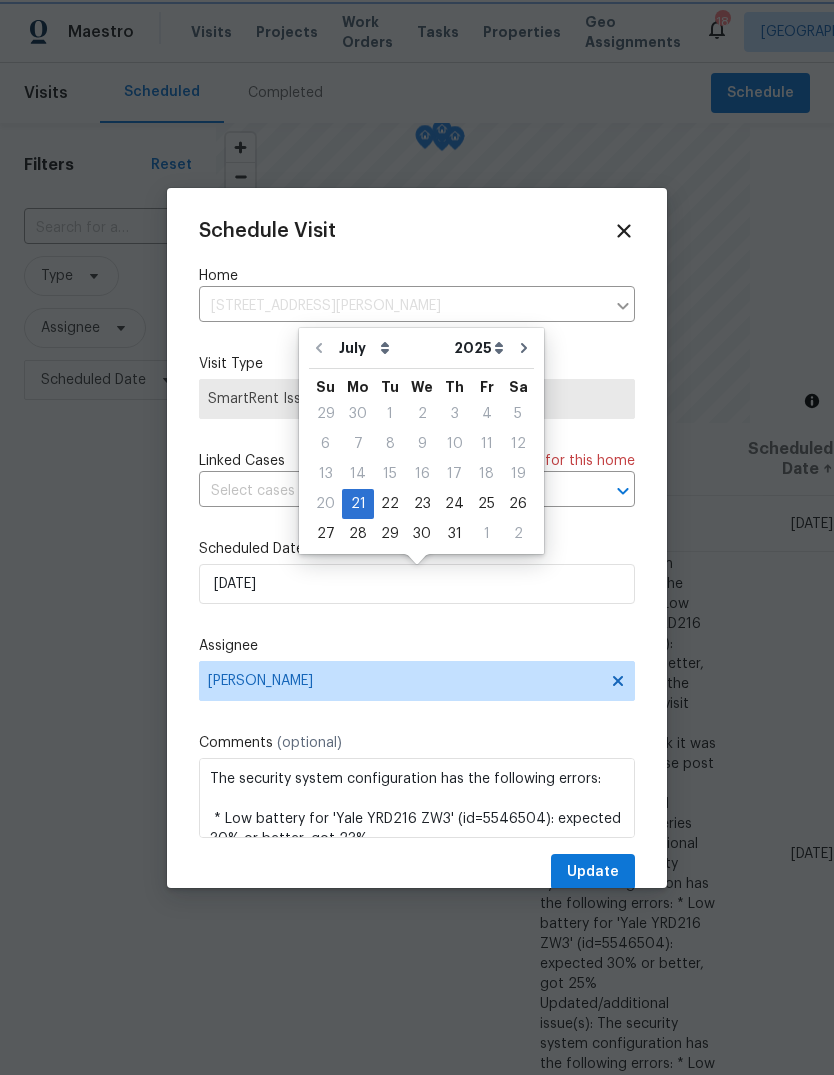 type on "7/23/2025" 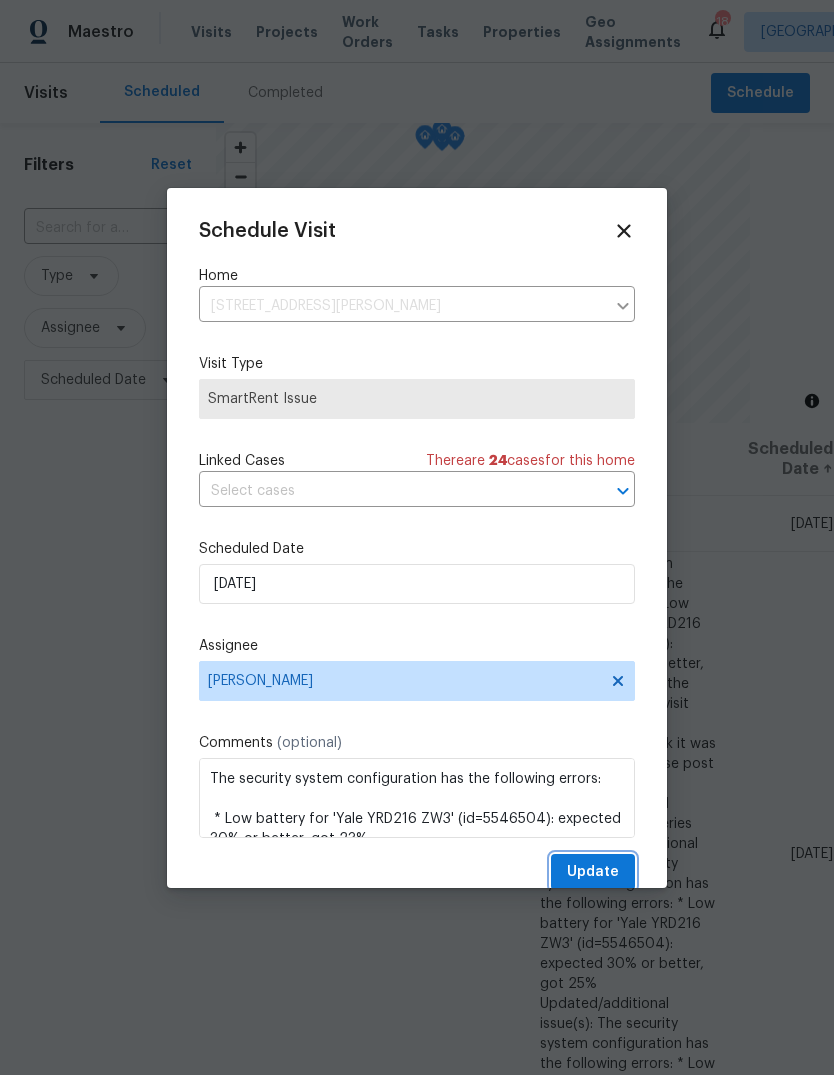 click on "Update" at bounding box center [593, 872] 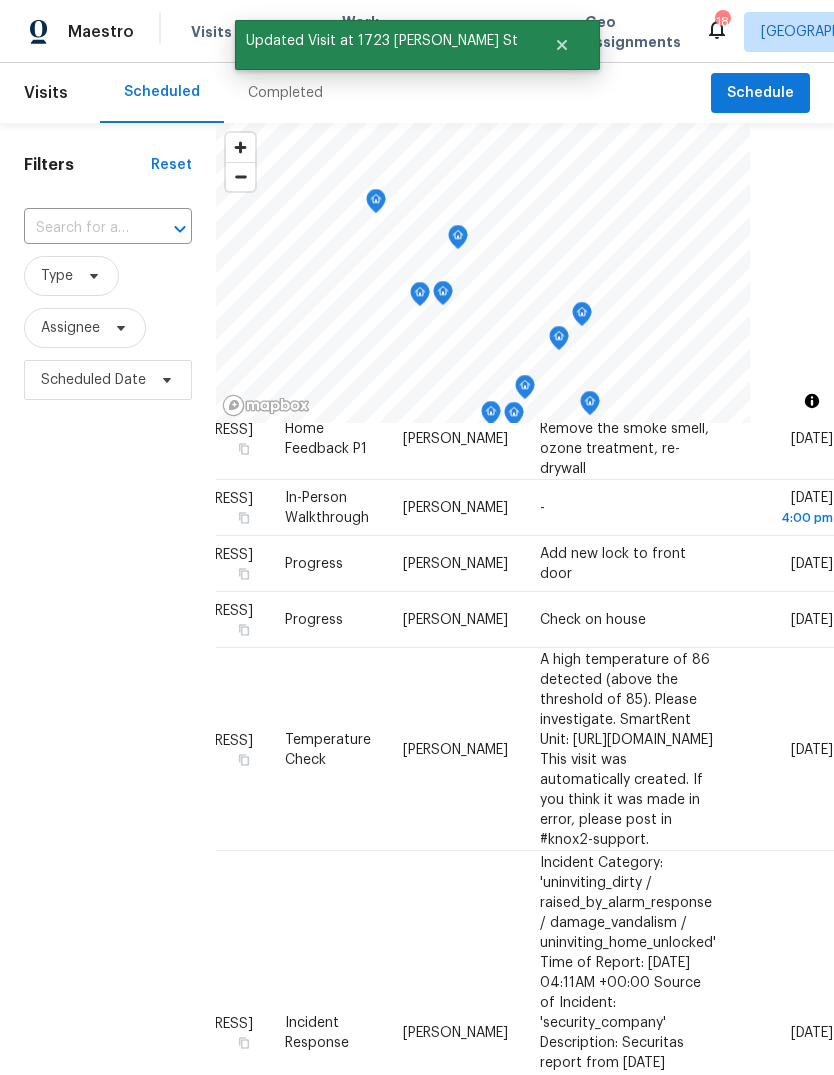 scroll, scrollTop: 410, scrollLeft: 166, axis: both 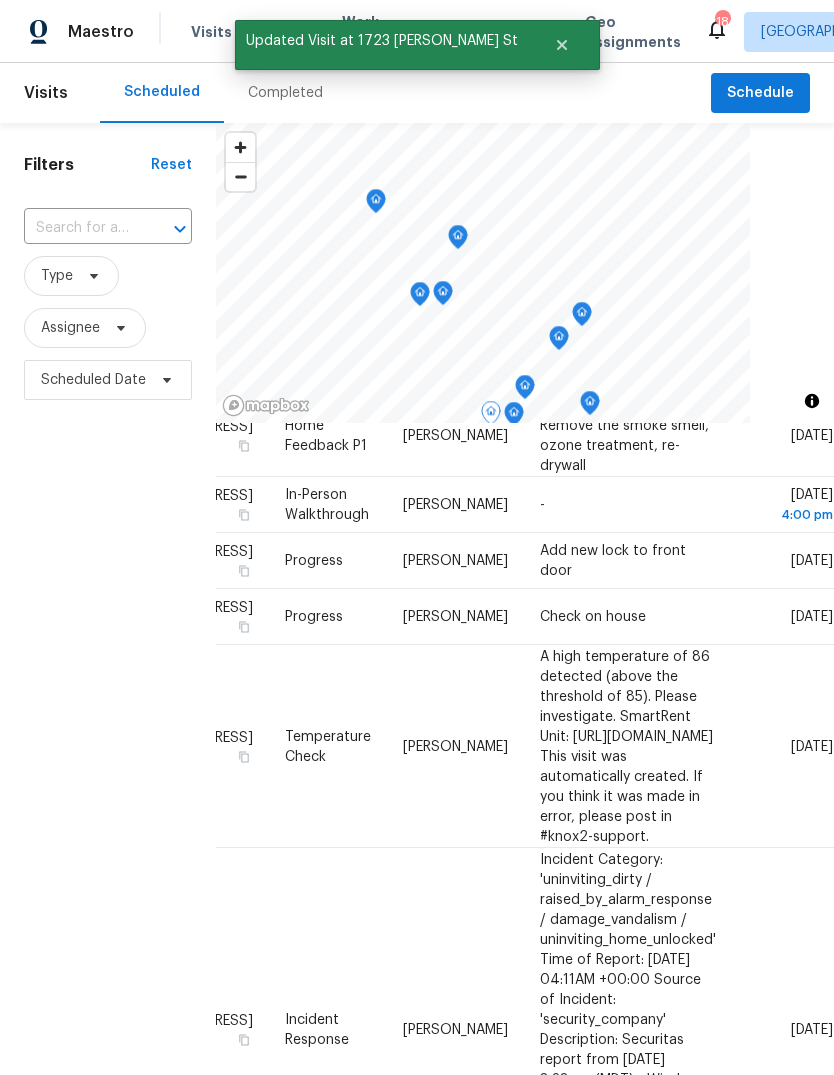 click 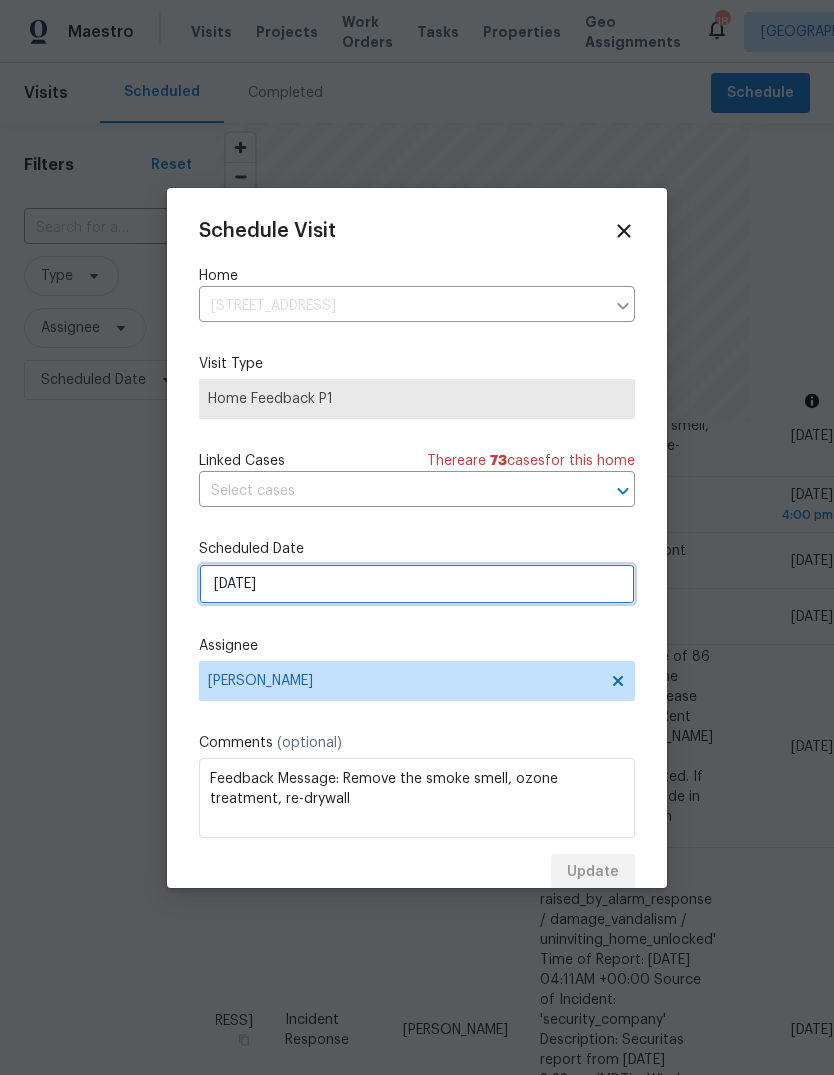 click on "[DATE]" at bounding box center [417, 584] 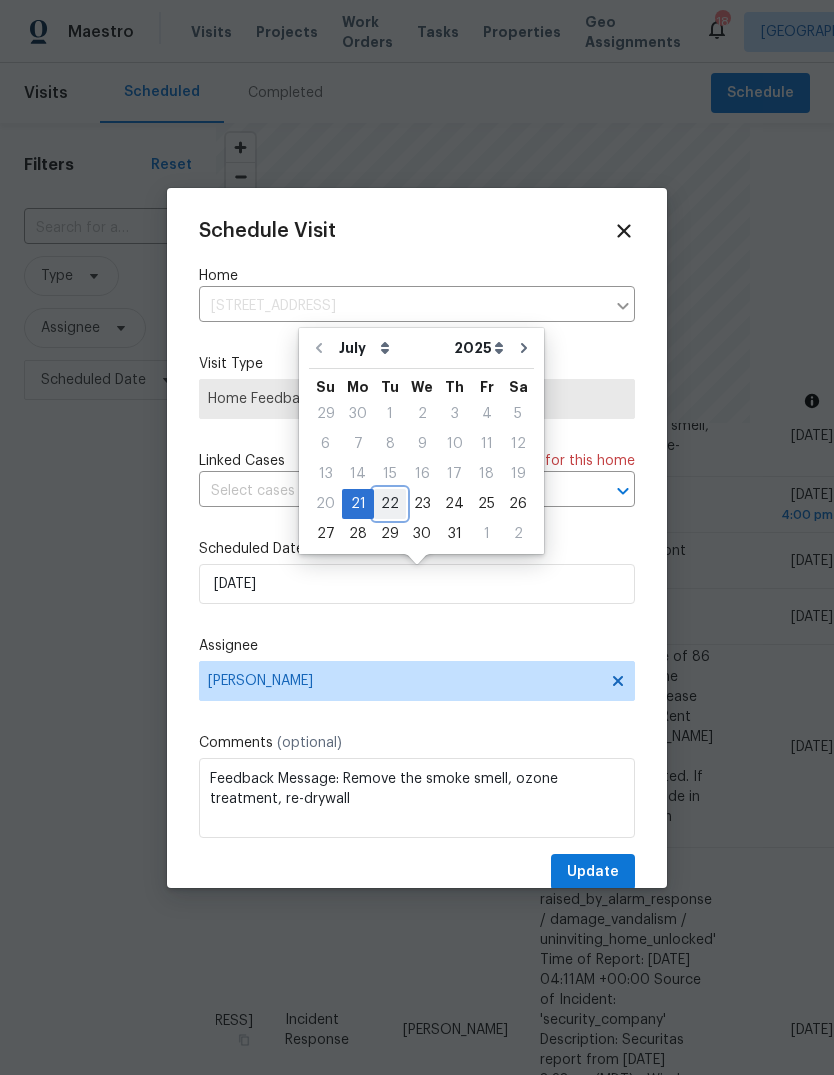 click on "22" at bounding box center (390, 504) 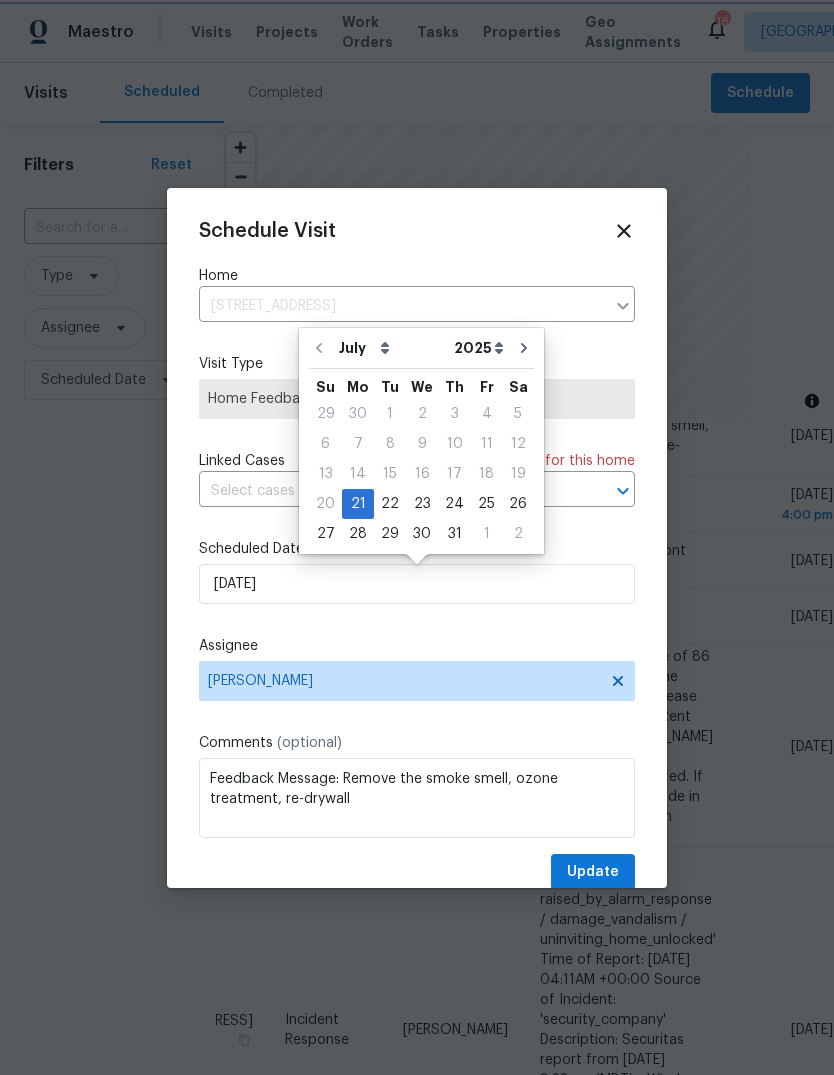 type on "[DATE]" 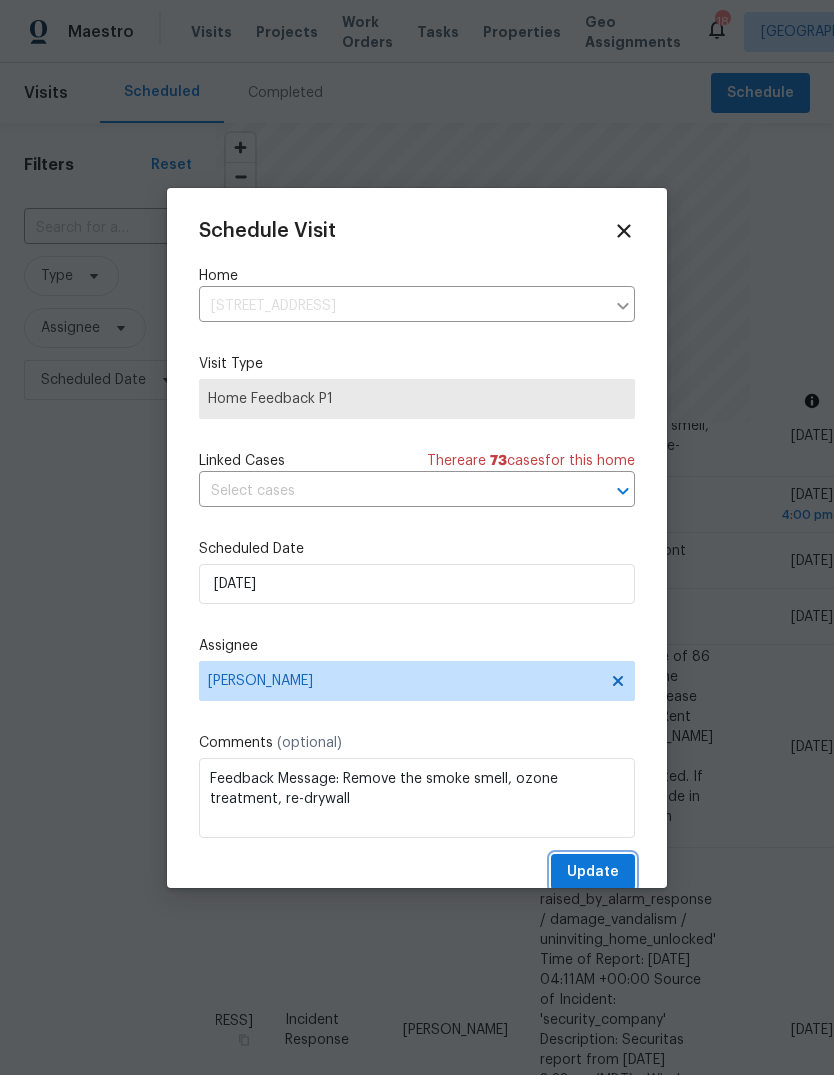 click on "Update" at bounding box center (593, 872) 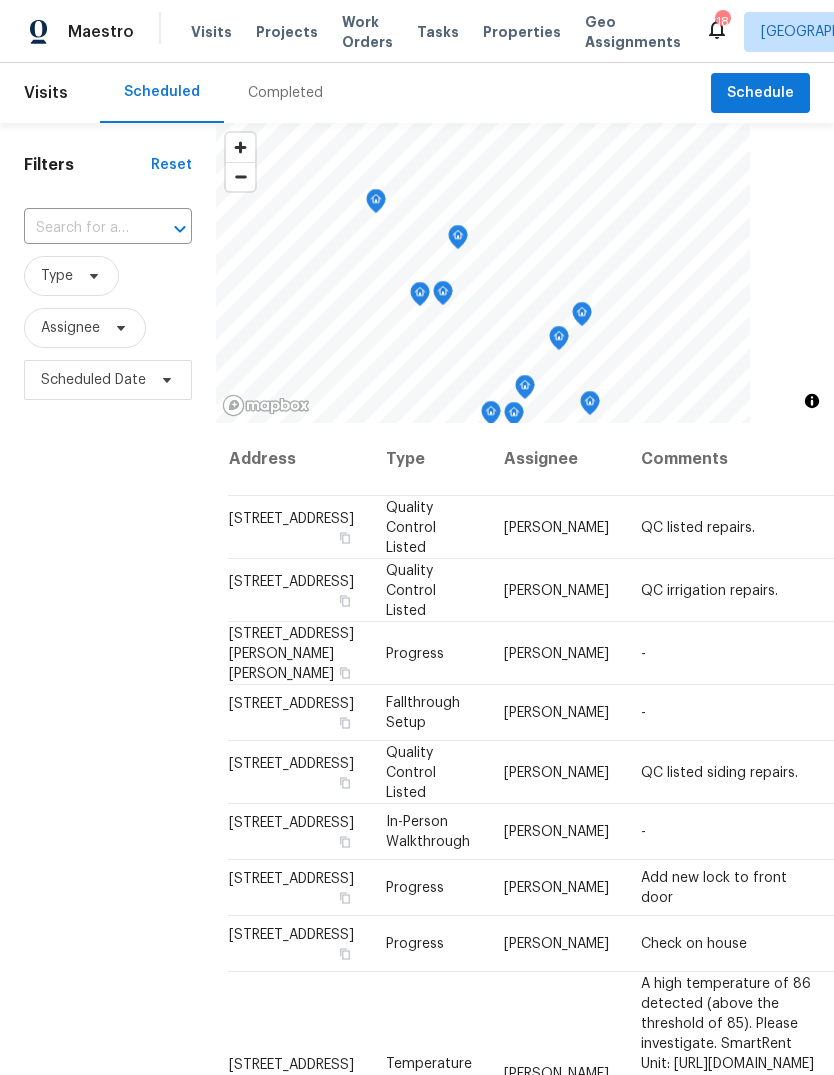 scroll, scrollTop: 0, scrollLeft: 13, axis: horizontal 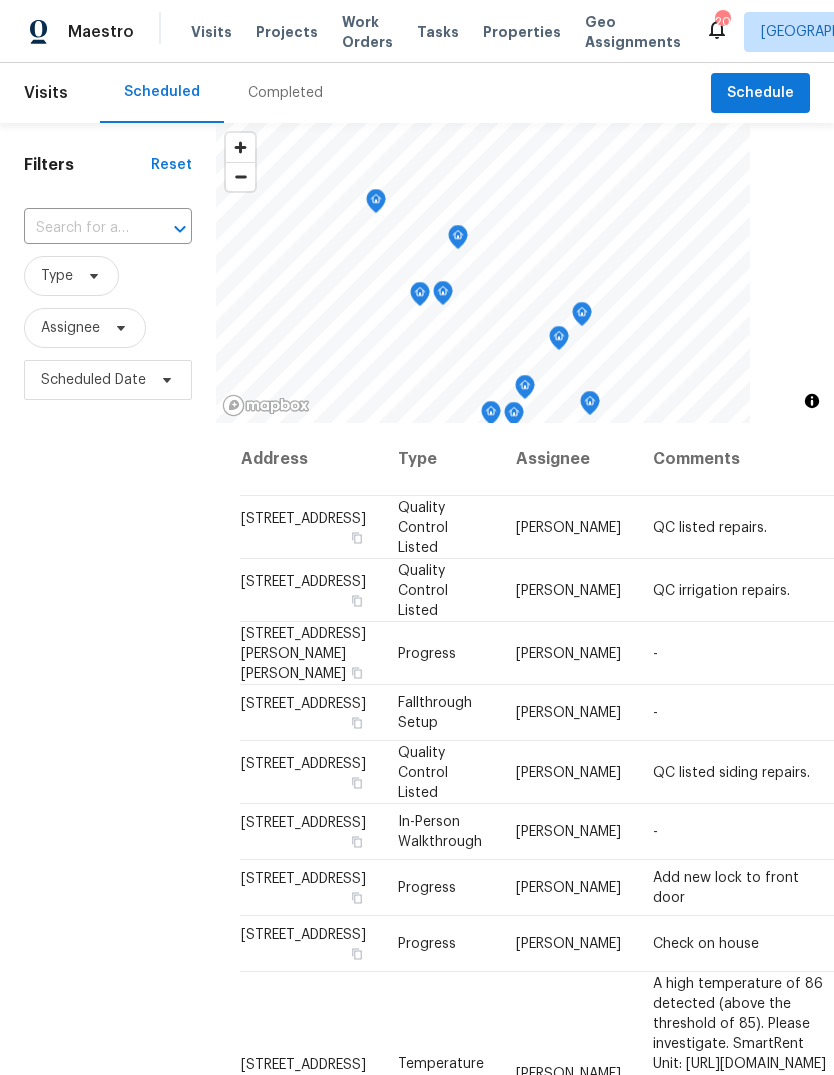 click on "Properties" at bounding box center [522, 32] 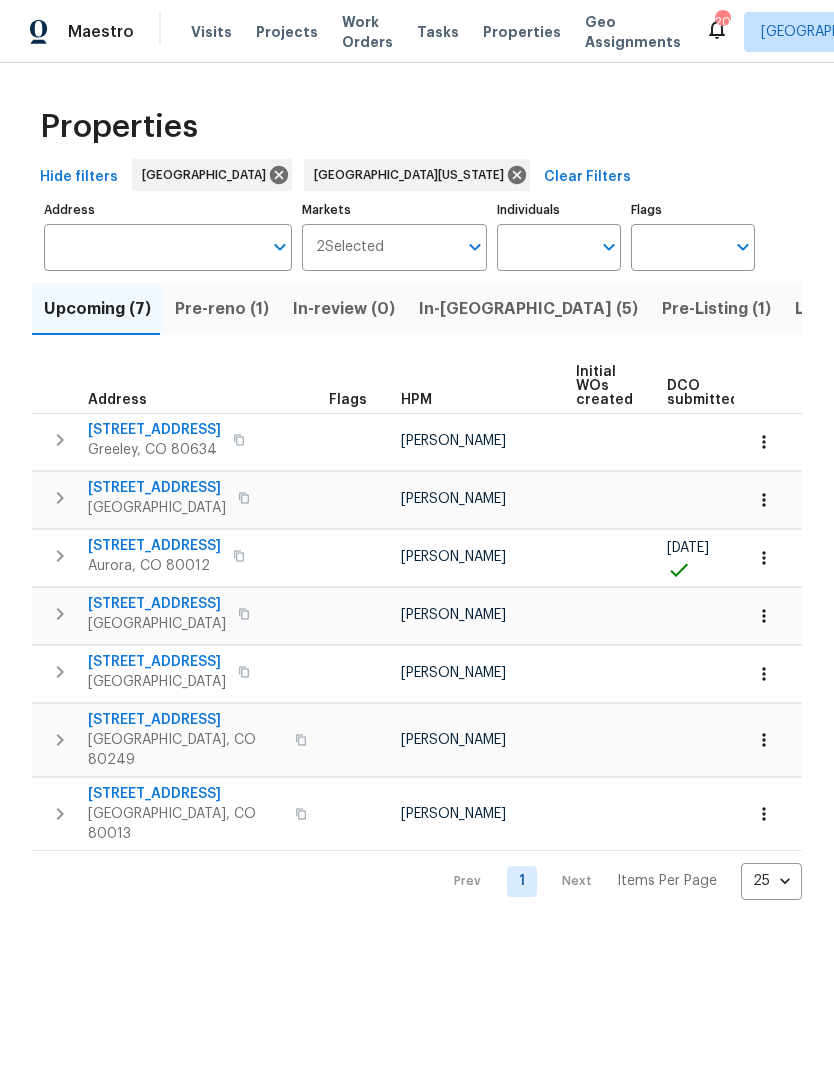 click on "Pre-reno (1)" at bounding box center [222, 309] 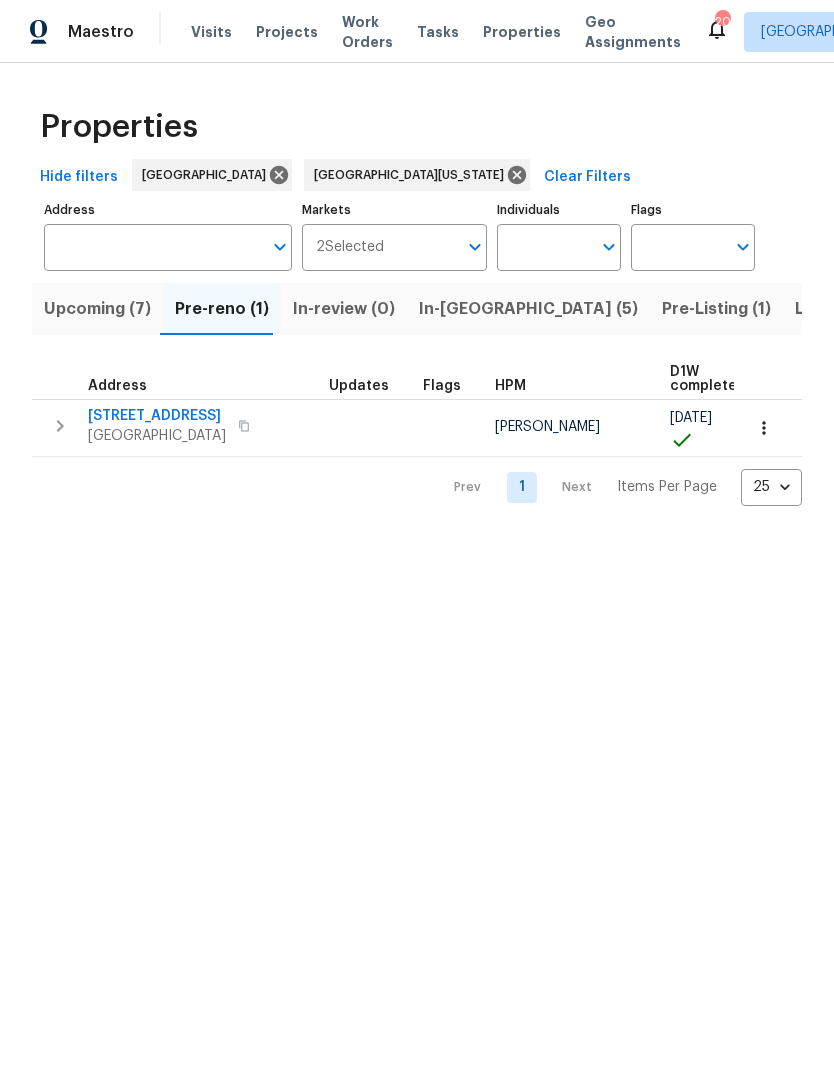 click on "[STREET_ADDRESS]" at bounding box center [157, 416] 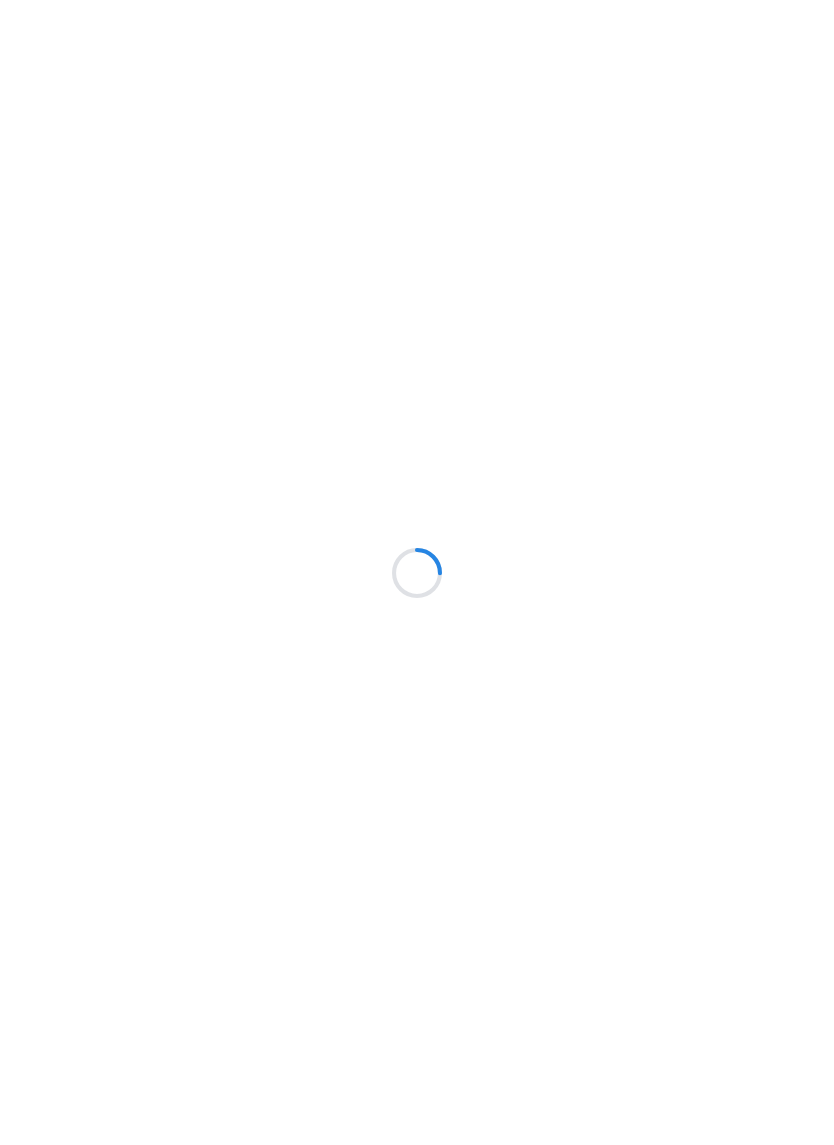 scroll, scrollTop: 0, scrollLeft: 0, axis: both 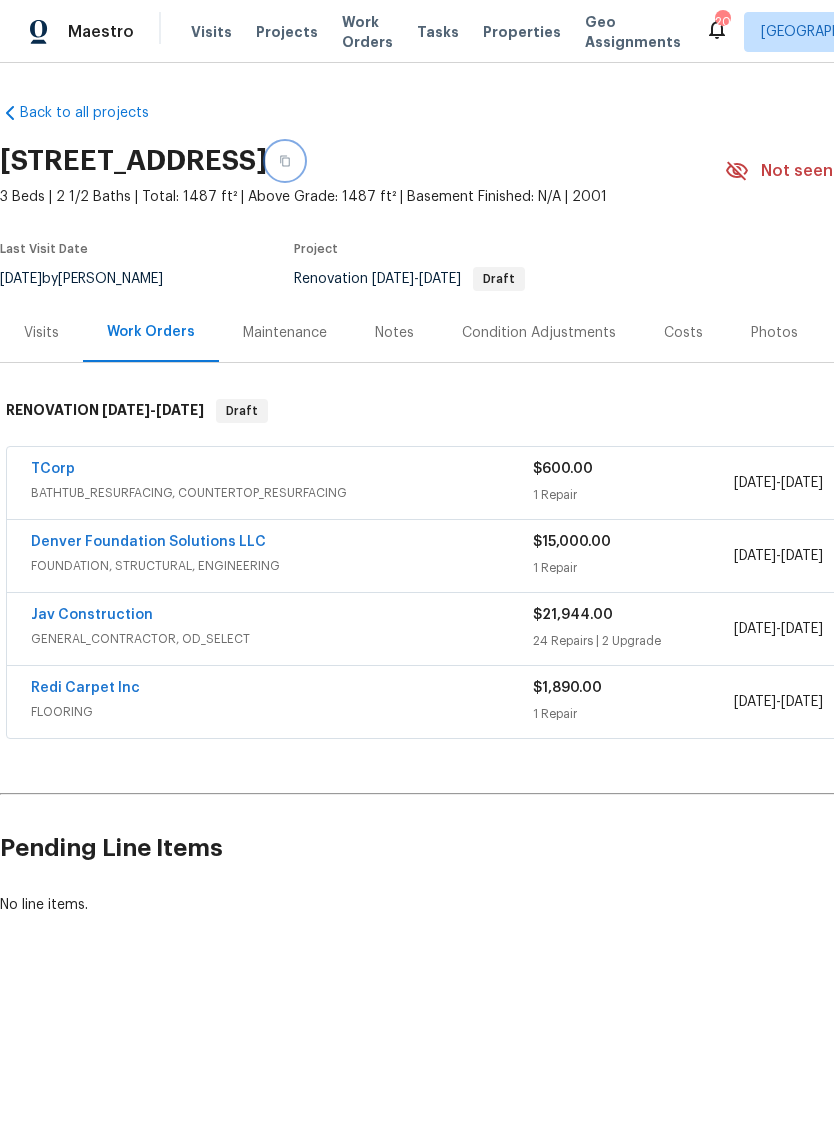 click 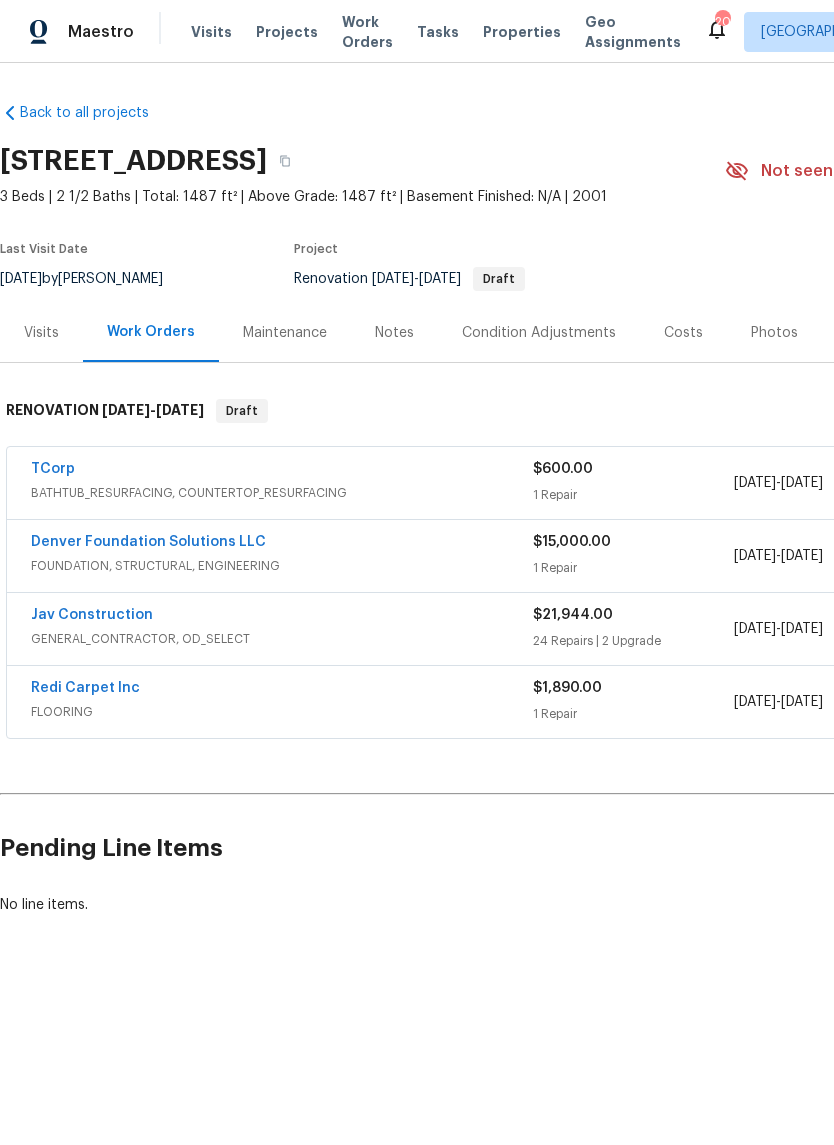 click on "Jav Construction" at bounding box center [92, 615] 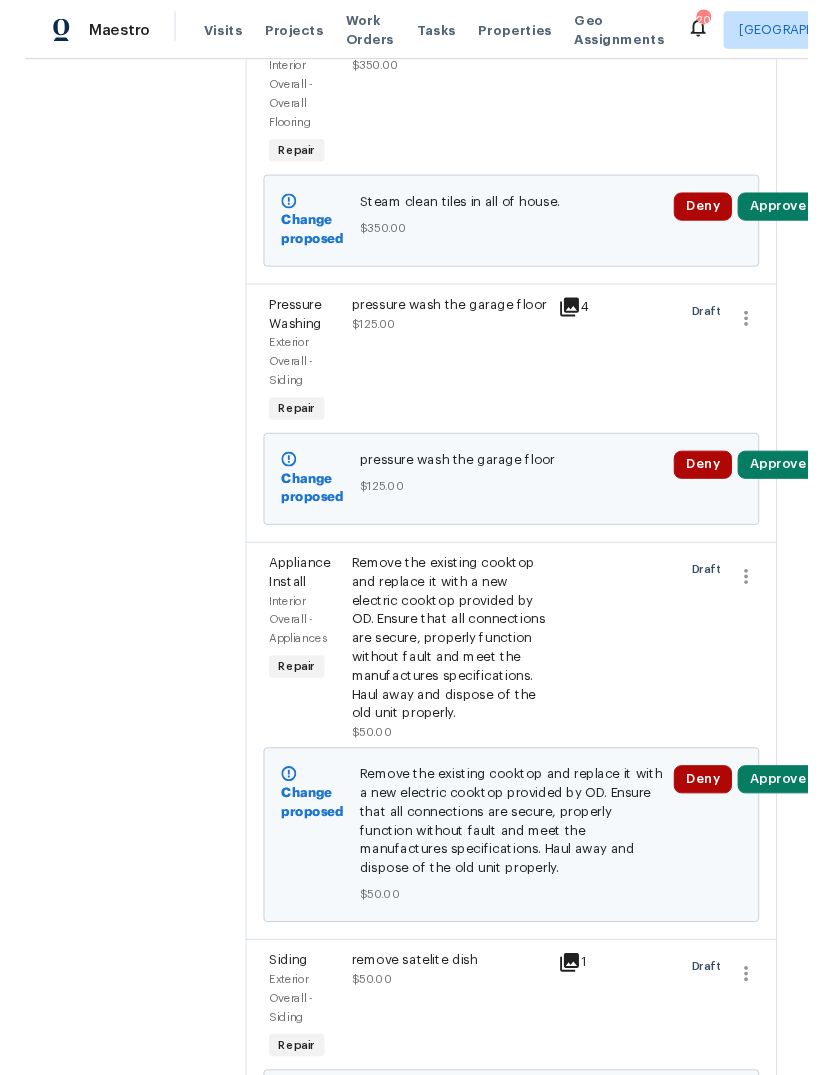 scroll, scrollTop: 9460, scrollLeft: 1, axis: both 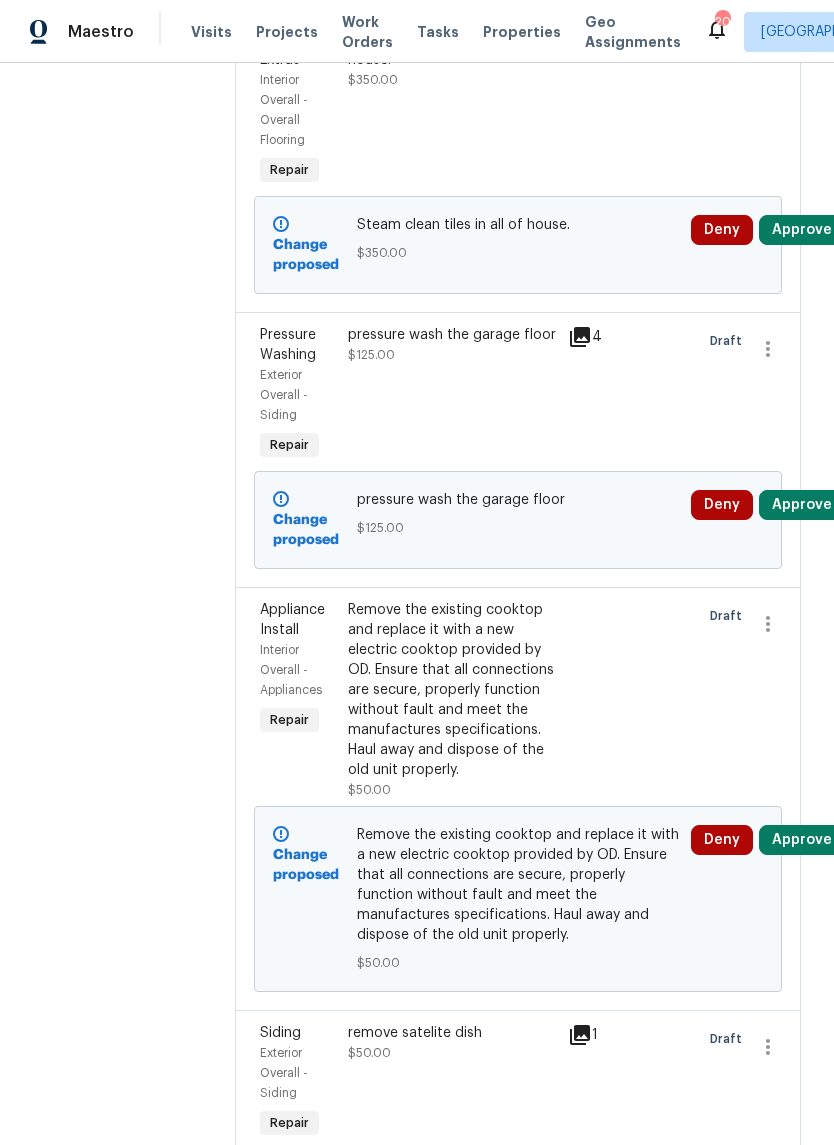 click on "Remove the existing cooktop and replace it with a new electric cooktop provided by OD. Ensure that all  connections are secure, properly function without fault and meet the manufactures specifications. Haul away and dispose of the old unit properly." at bounding box center [452, 690] 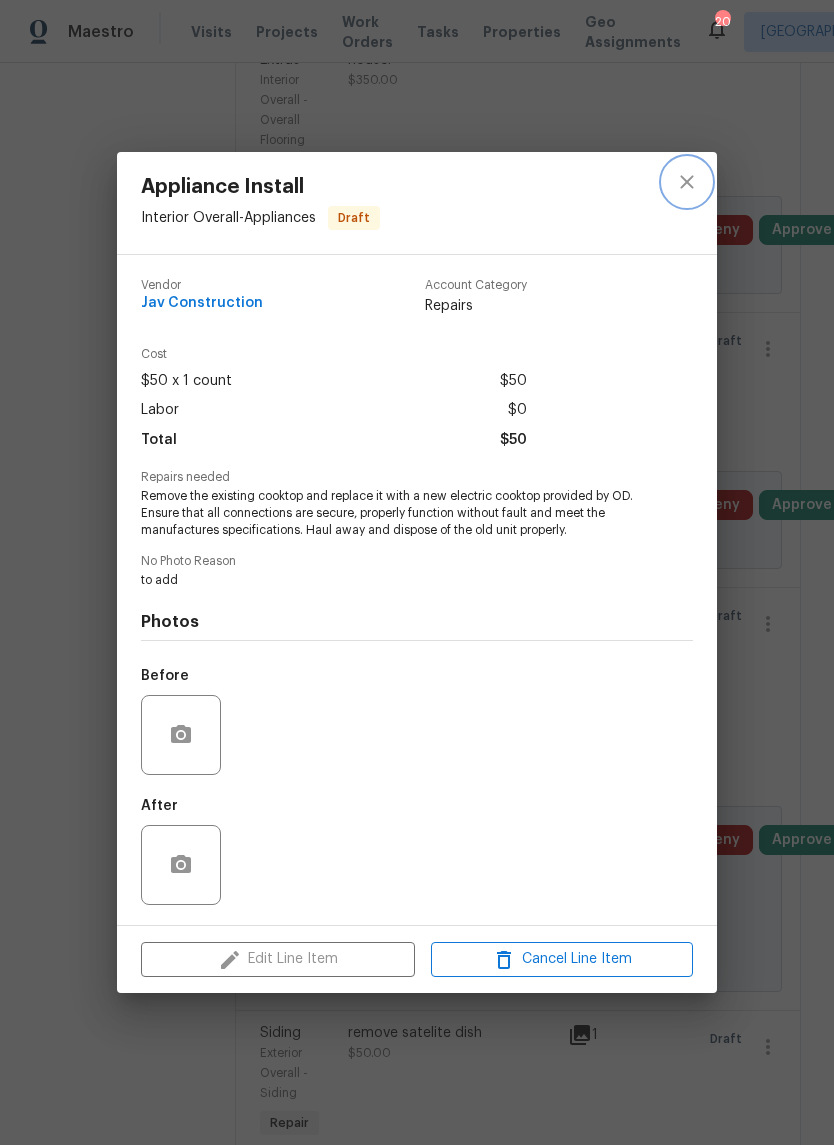 click 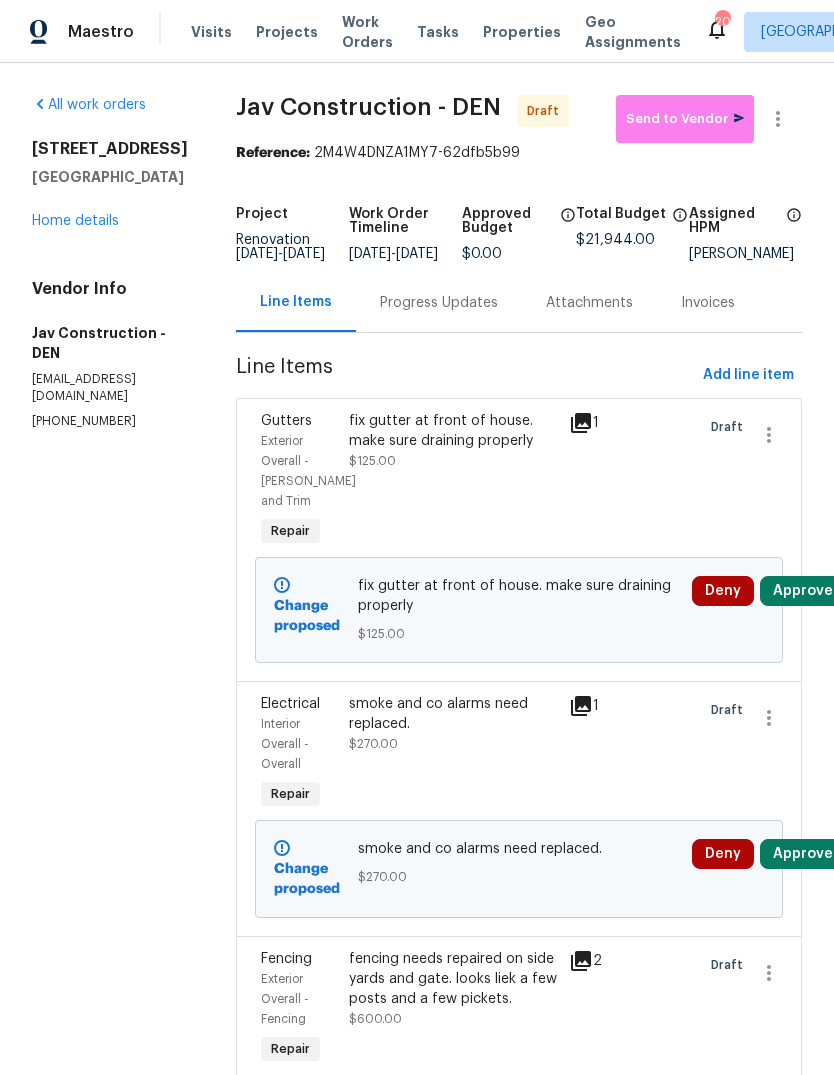 scroll, scrollTop: 0, scrollLeft: 0, axis: both 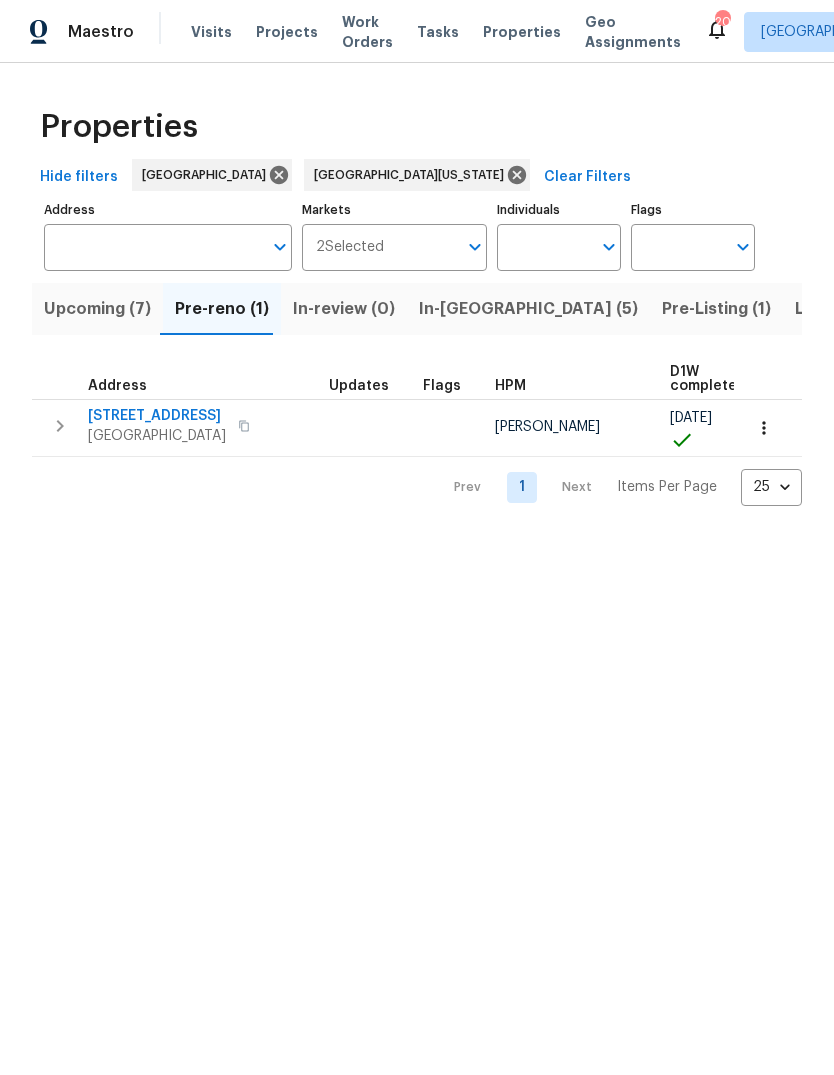 click on "Pre-Listing (1)" at bounding box center (716, 309) 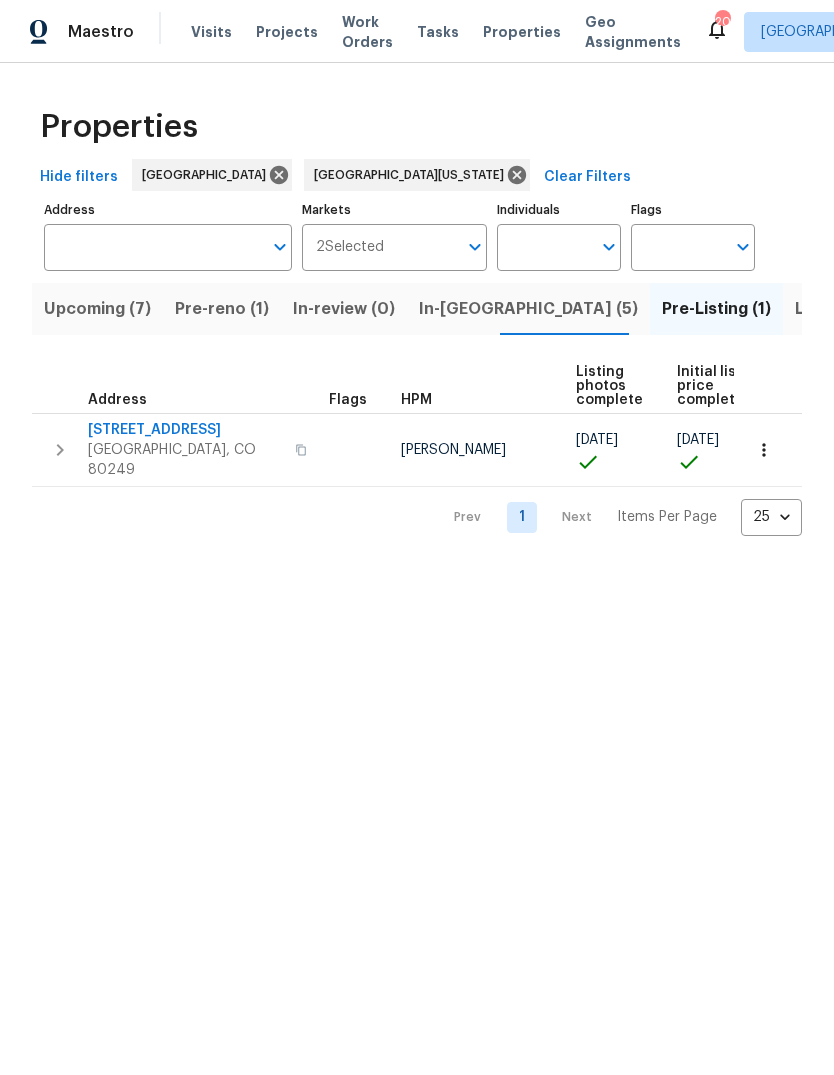 click on "In-reno (5)" at bounding box center [528, 309] 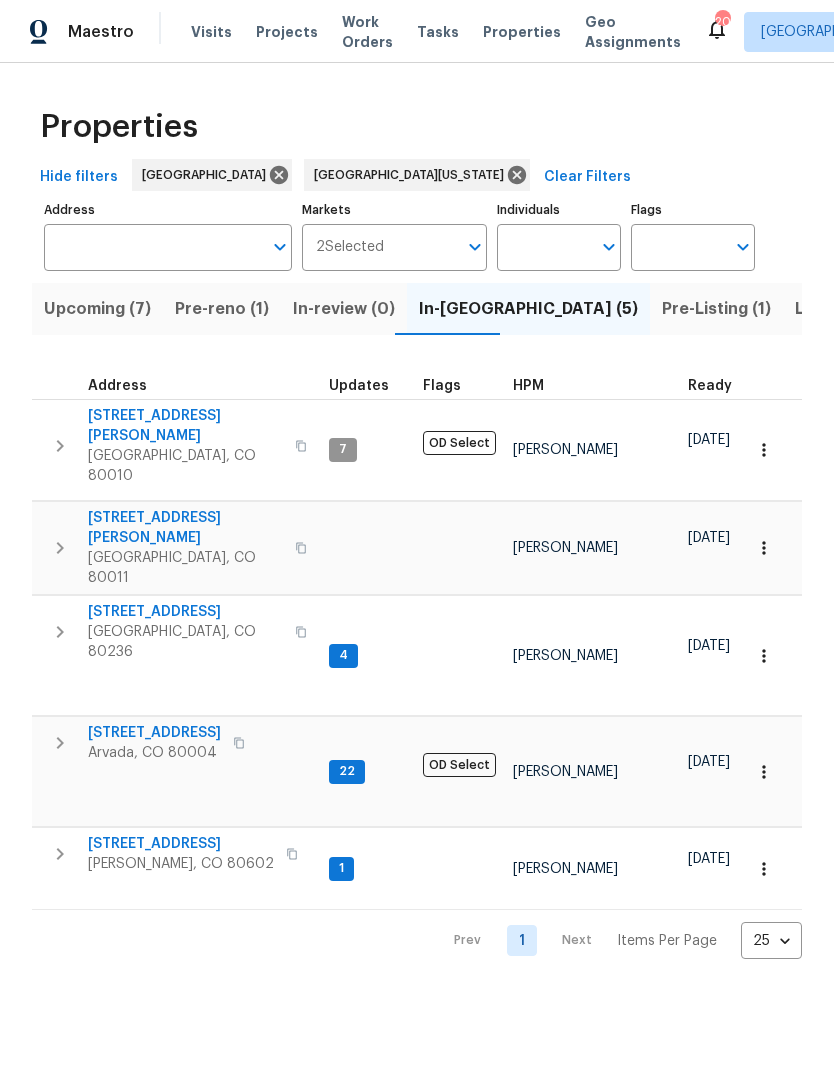 click on "HPM" at bounding box center [528, 386] 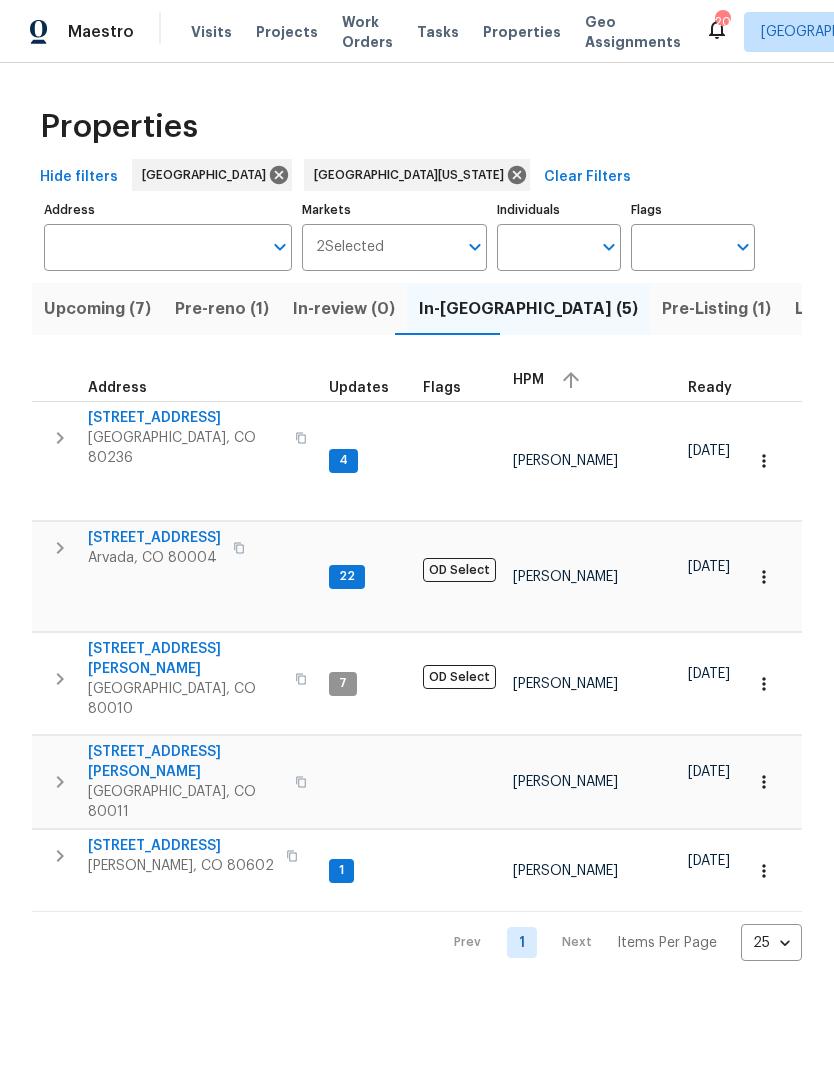click on "Pre-reno (1)" at bounding box center (222, 309) 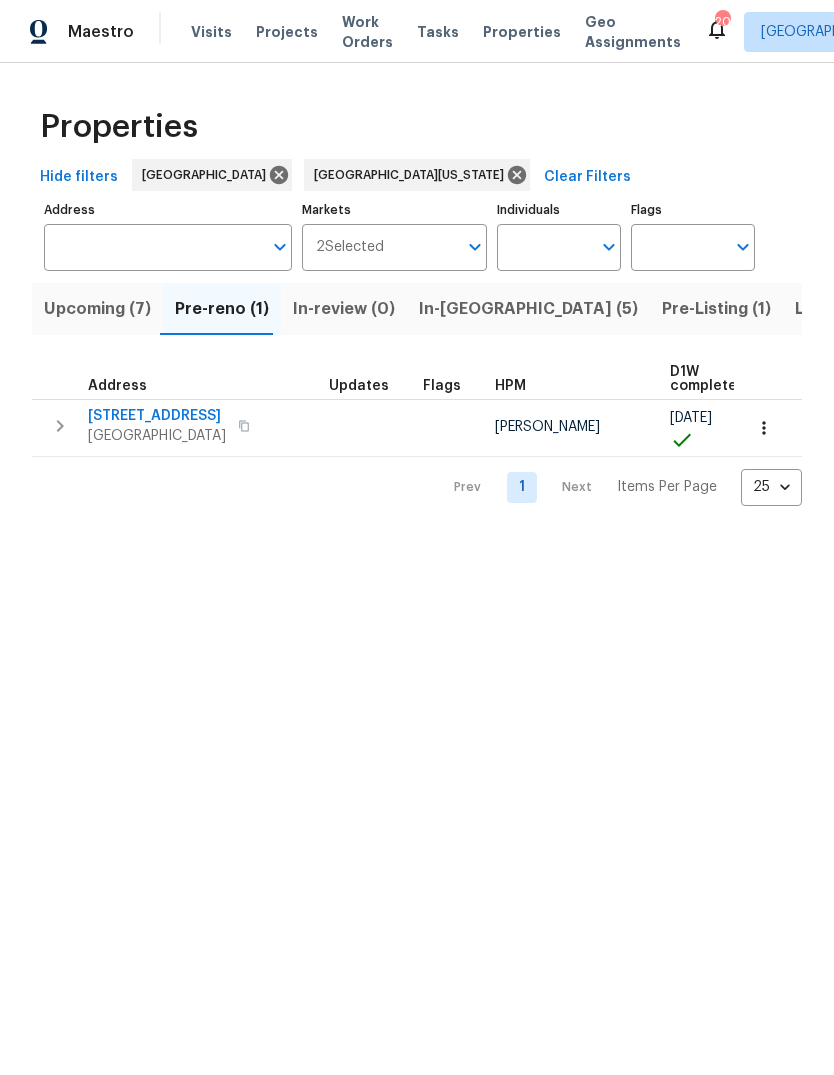 click on "Upcoming (7)" at bounding box center (97, 309) 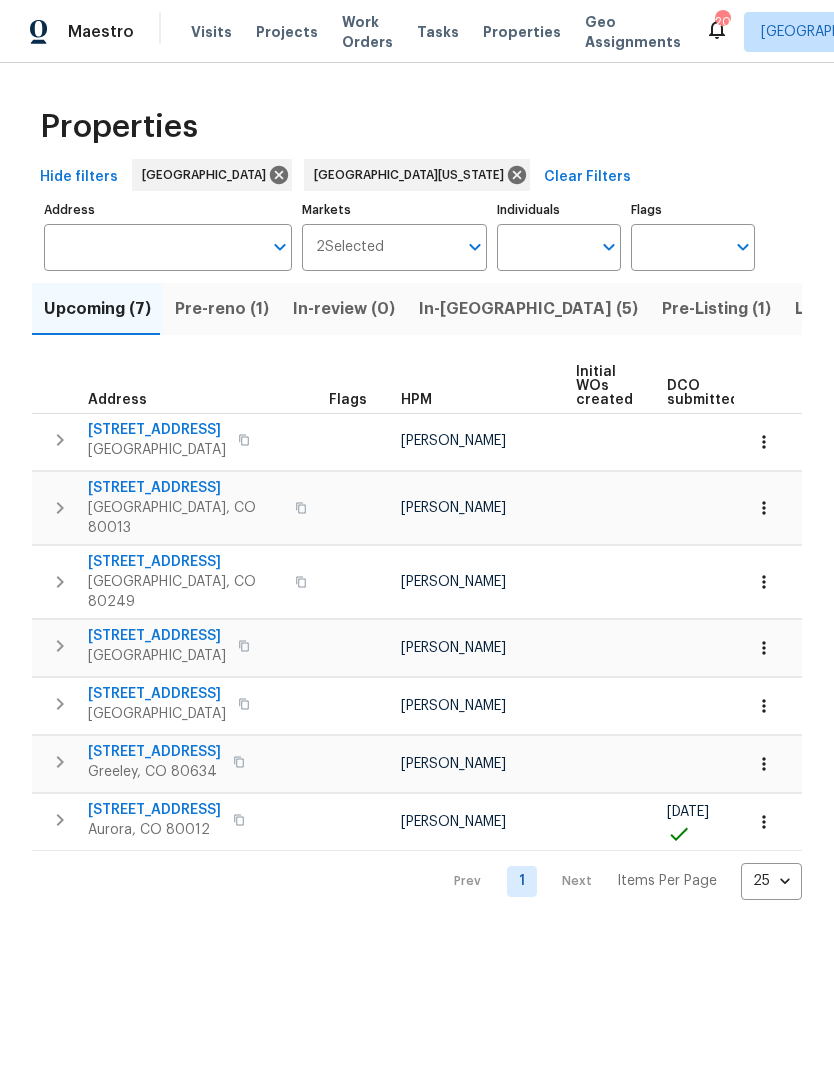 click on "HPM" at bounding box center [416, 400] 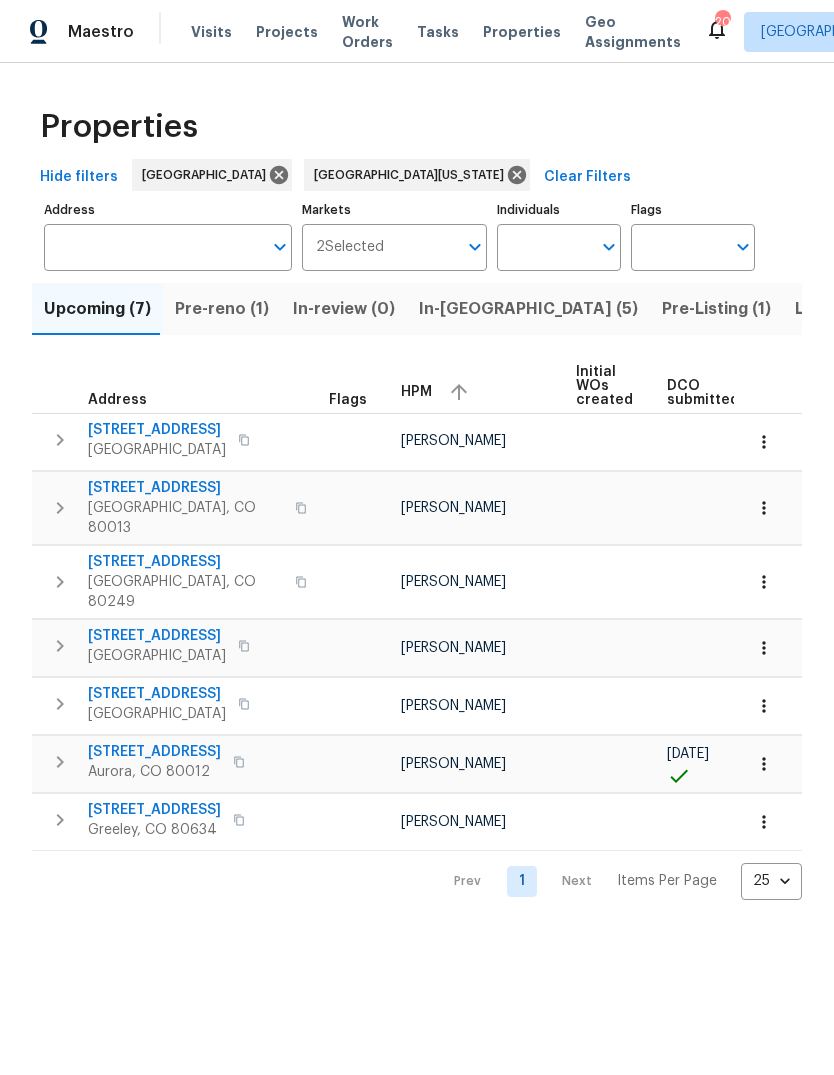 scroll, scrollTop: 0, scrollLeft: 0, axis: both 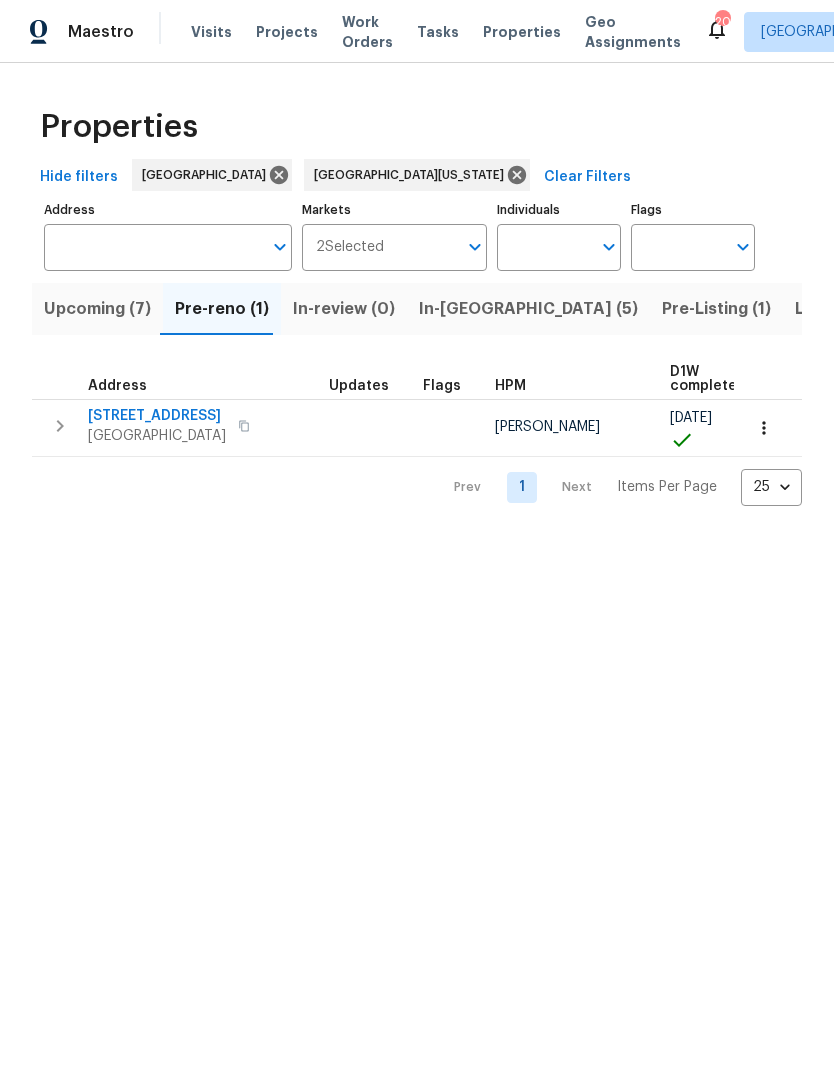 click on "7575 Elmwood St" at bounding box center [157, 416] 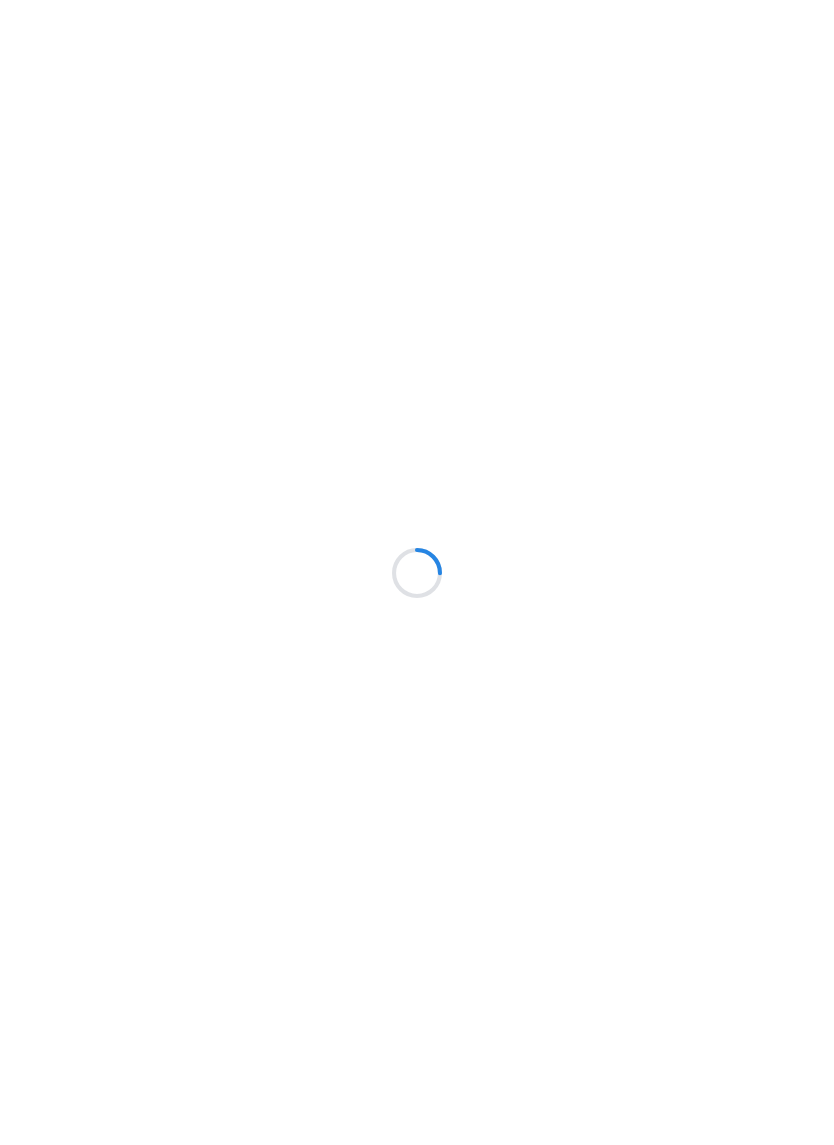 scroll, scrollTop: 0, scrollLeft: 0, axis: both 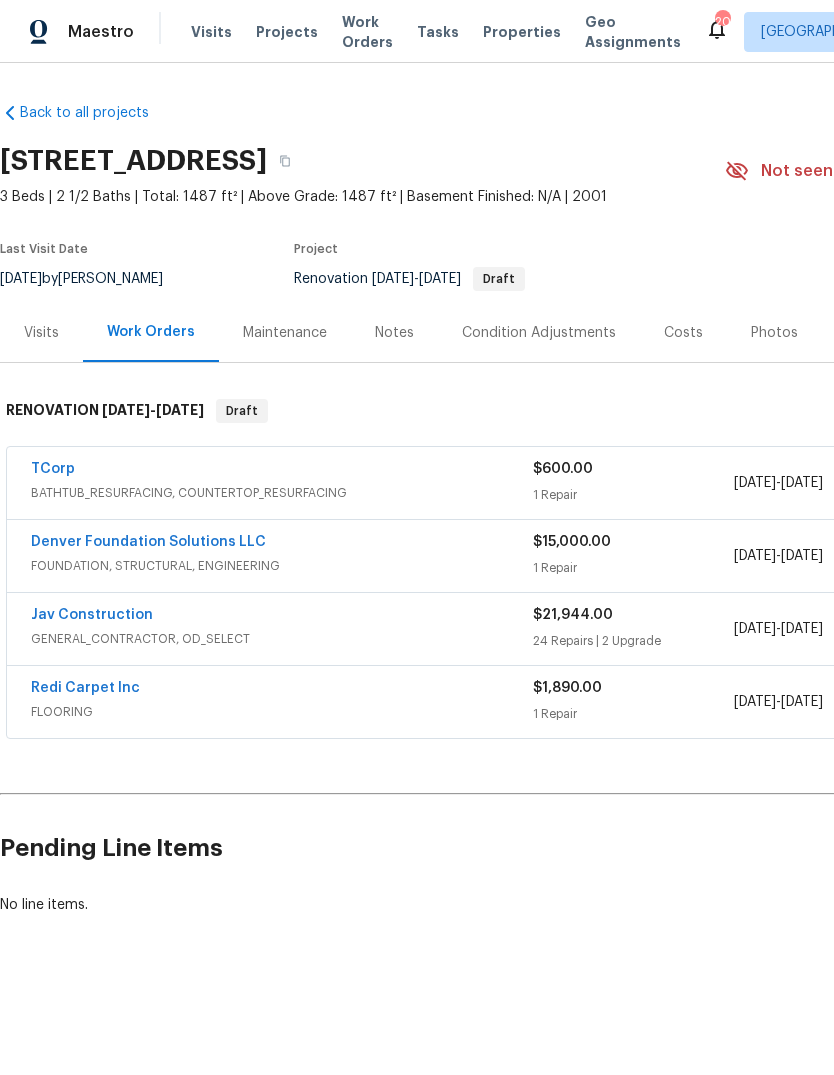 click on "Costs" at bounding box center [683, 333] 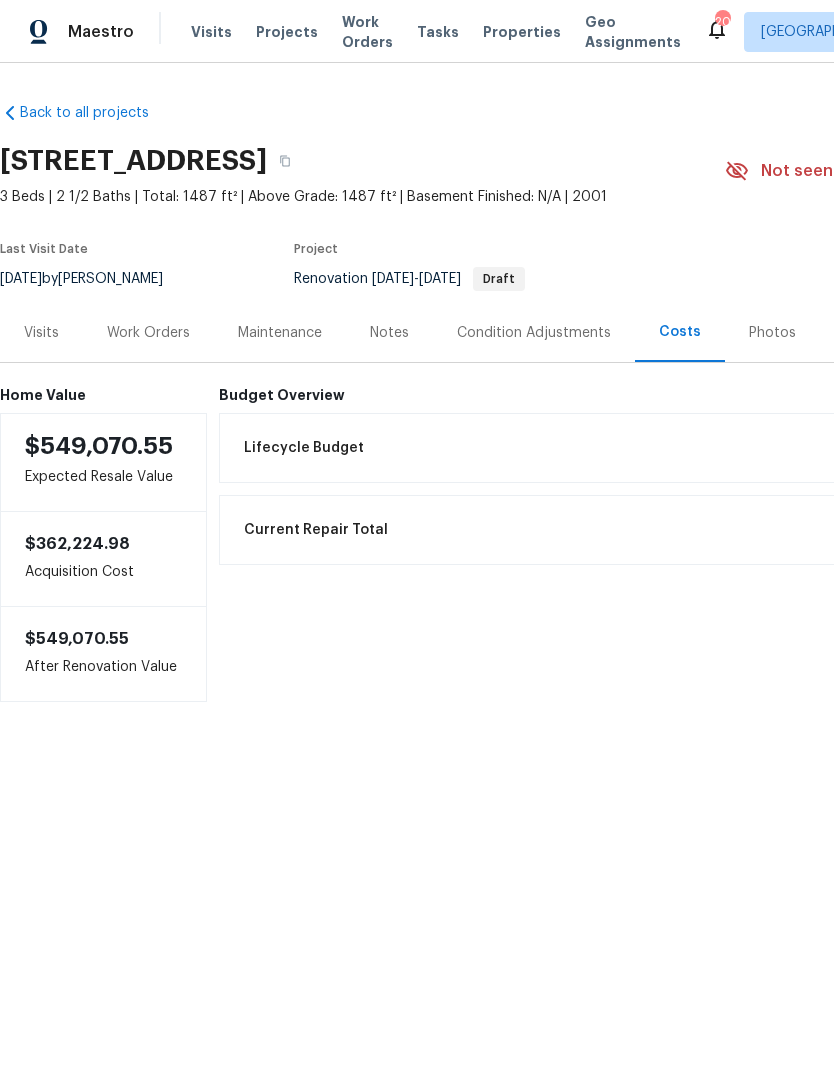 scroll, scrollTop: 0, scrollLeft: 0, axis: both 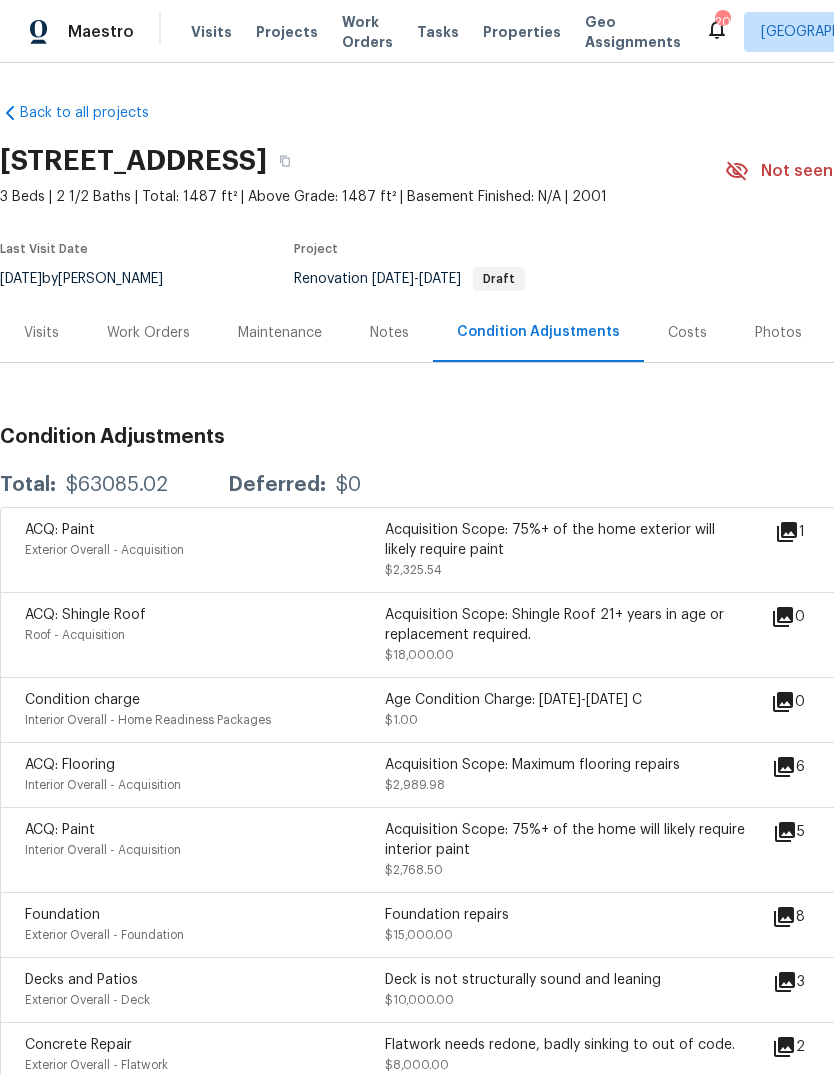 click on "Work Orders" at bounding box center (148, 333) 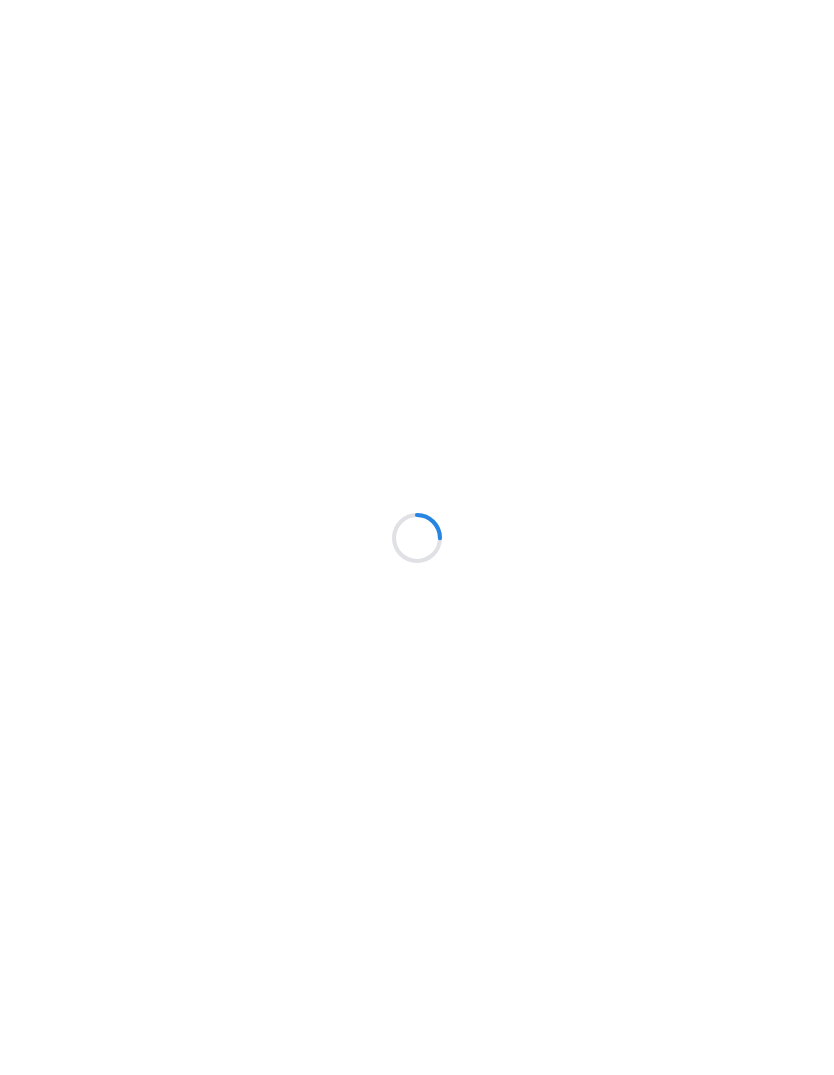 scroll, scrollTop: 0, scrollLeft: 0, axis: both 